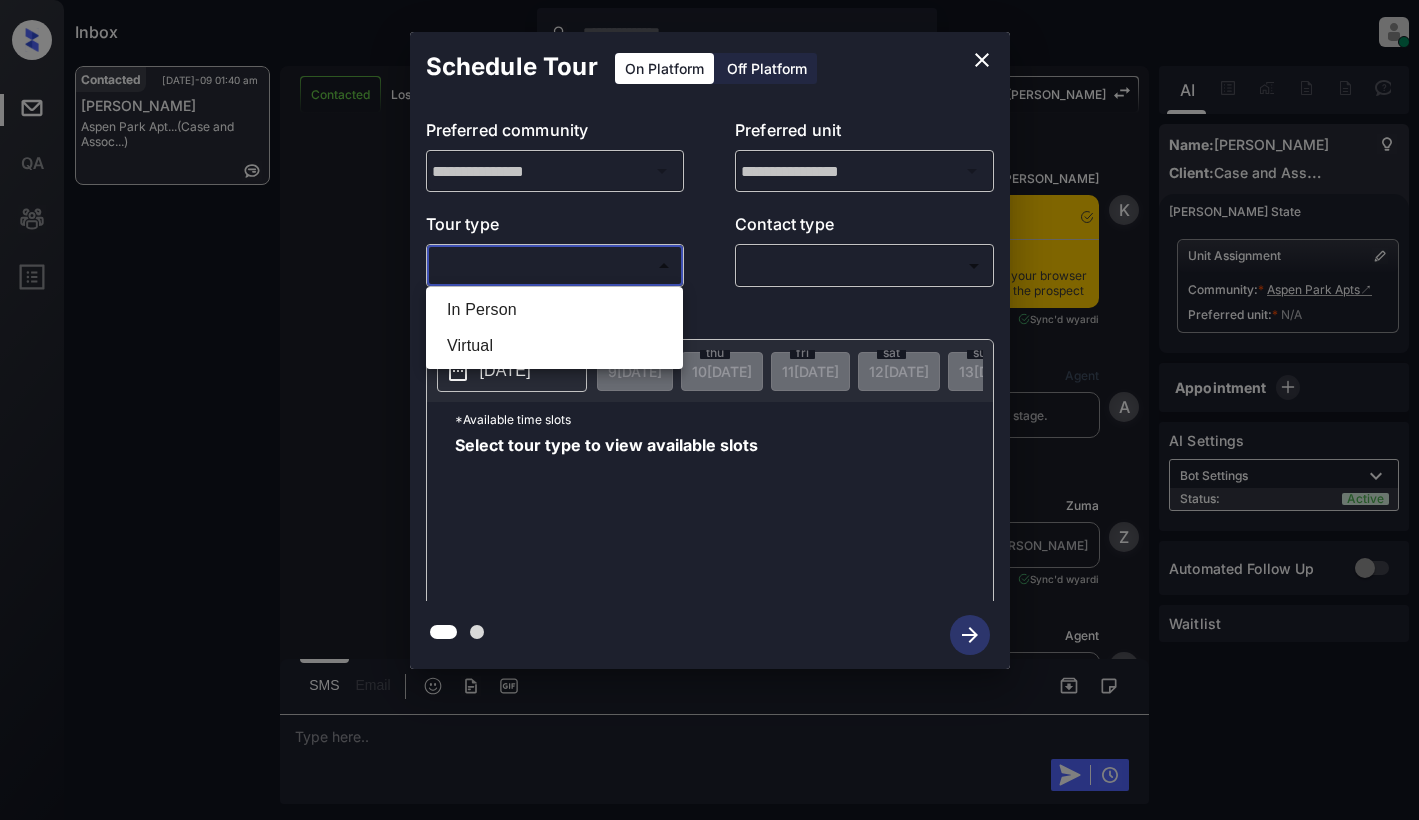 click on "Inbox Dominic Ceralde Online Set yourself   offline Set yourself   on break Profile Switch to  light  mode Sign out Contacted Jul-09 01:40 am   Rebecca Votaw Aspen Park Apt...  (Case and Assoc...) Contacted Lost Lead Sentiment: Angry Upon sliding the acknowledgement:  Lead will move to lost stage. * ​ SMS and call option will be set to opt out. AFM will be turned off for the lead. Kelsey New Message Kelsey Notes Note: https://conversation.getzuma.com/686e238f45ec990d78aba8db - Paste this link into your browser to view Kelsey’s conversation with the prospect Jul 09, 2025 01:08 am  Sync'd w  yardi K New Message Agent Lead created via leadPoller in Inbound stage. Jul 09, 2025 01:08 am A New Message Zuma Lead transferred to leasing agent: kelsey Jul 09, 2025 01:08 am  Sync'd w  yardi Z New Message Agent AFM Request sent to Kelsey. Jul 09, 2025 01:08 am A New Message Agent Notes Note: Jul 09, 2025 01:08 am A New Message Kelsey Jul 09, 2025 01:08 am   | TemplateAFMSms  Sync'd w  yardi K New Message Kelsey K   R" at bounding box center (709, 410) 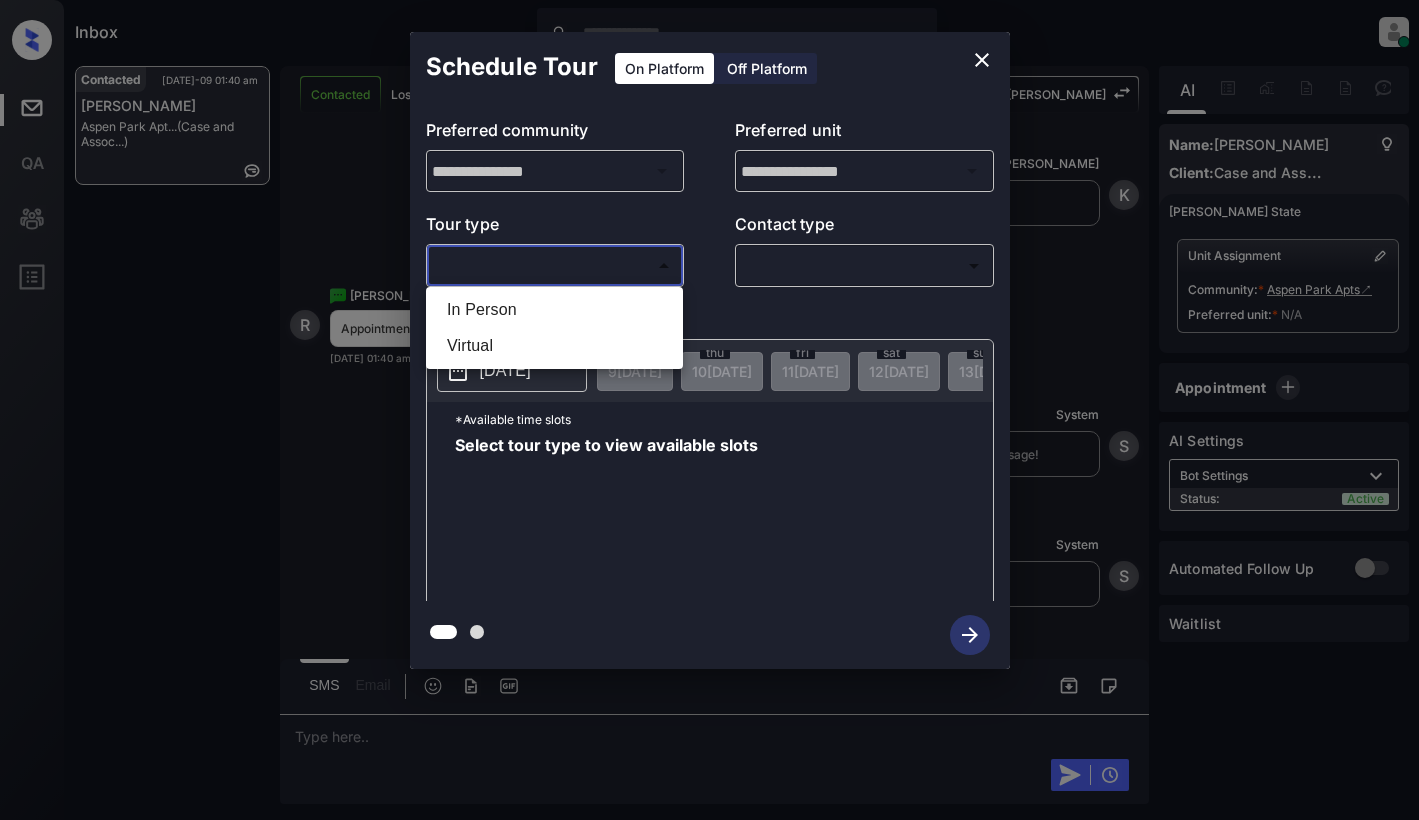 click on "In Person" at bounding box center (554, 310) 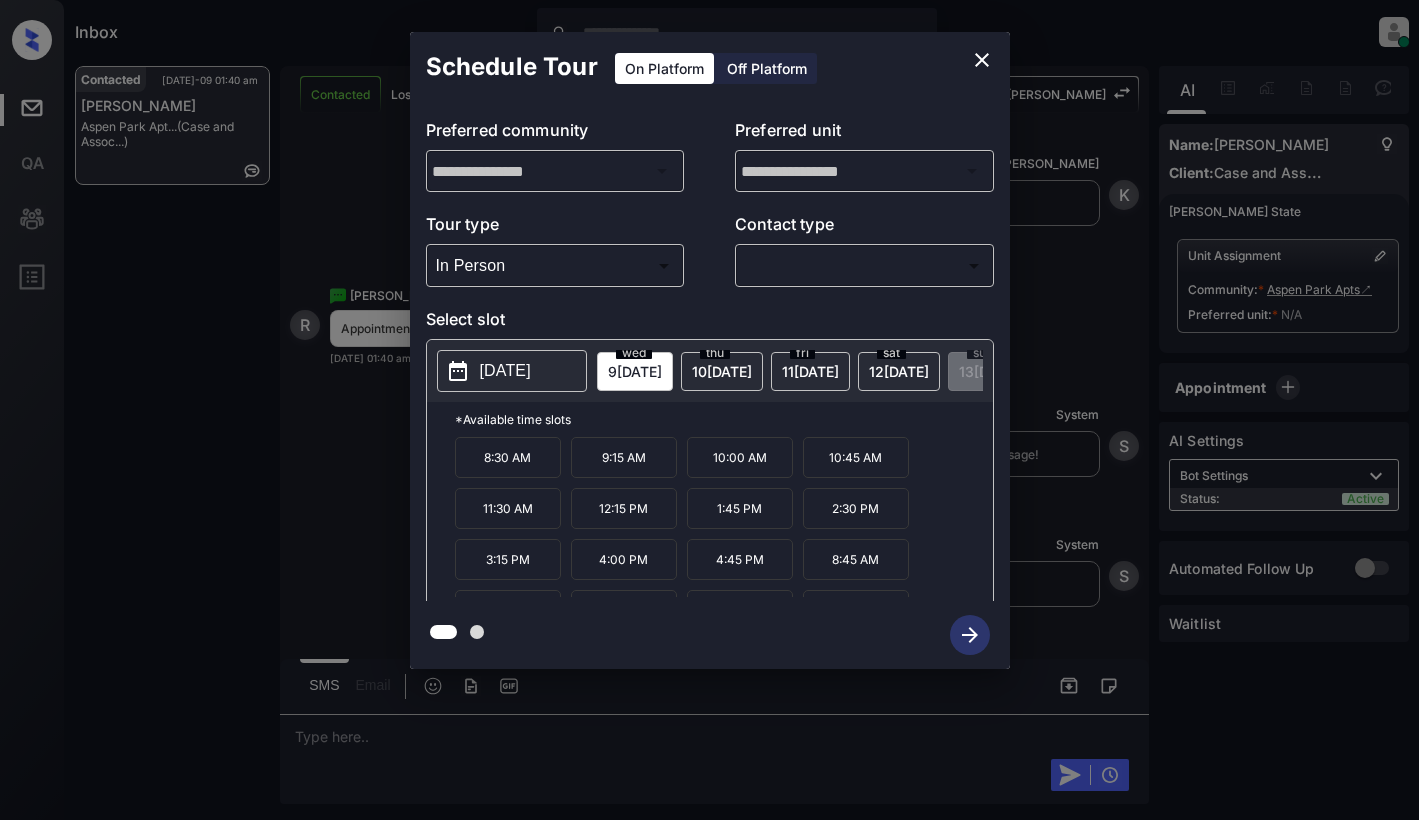 click on "2025-07-09" at bounding box center (512, 371) 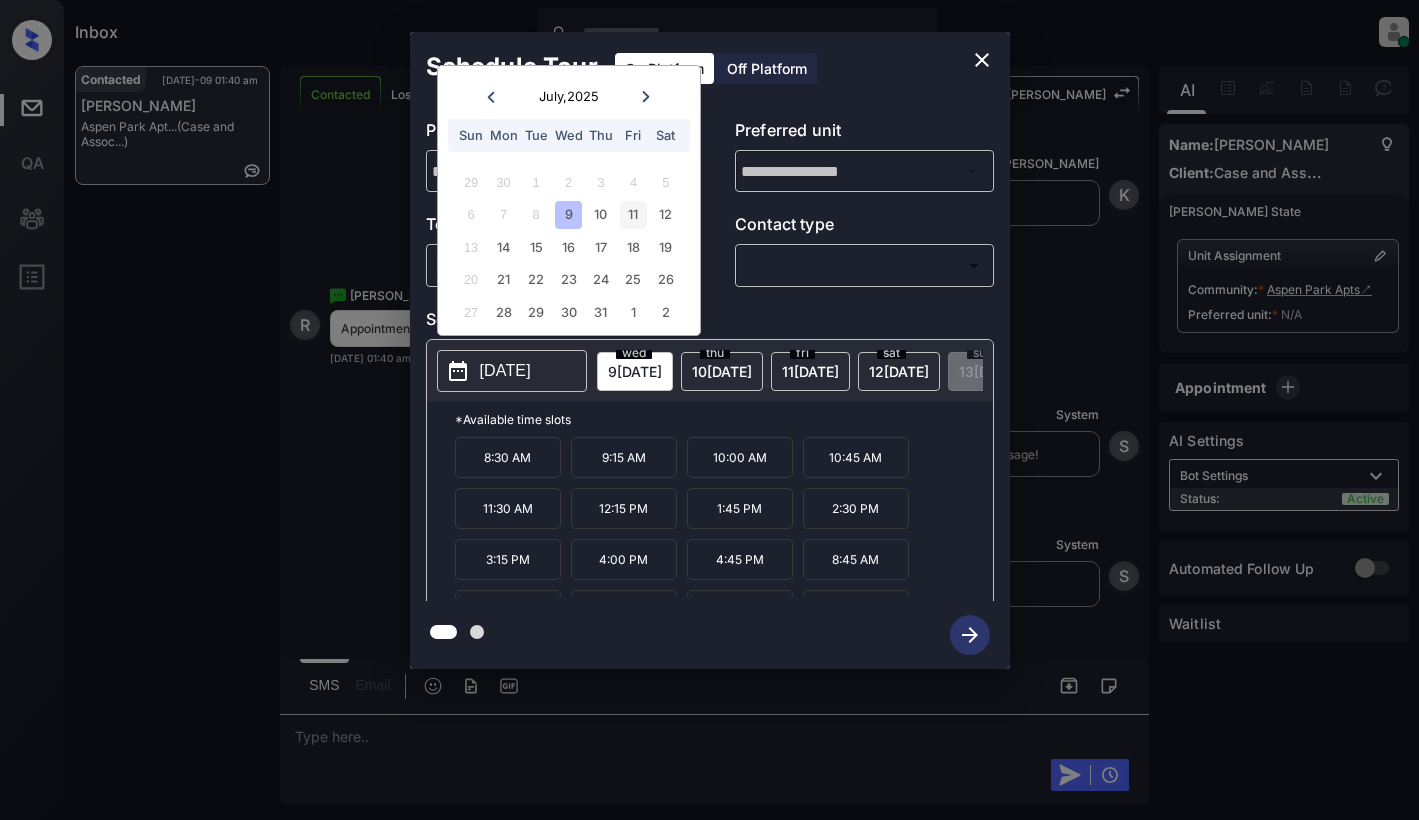 click on "11" at bounding box center (633, 214) 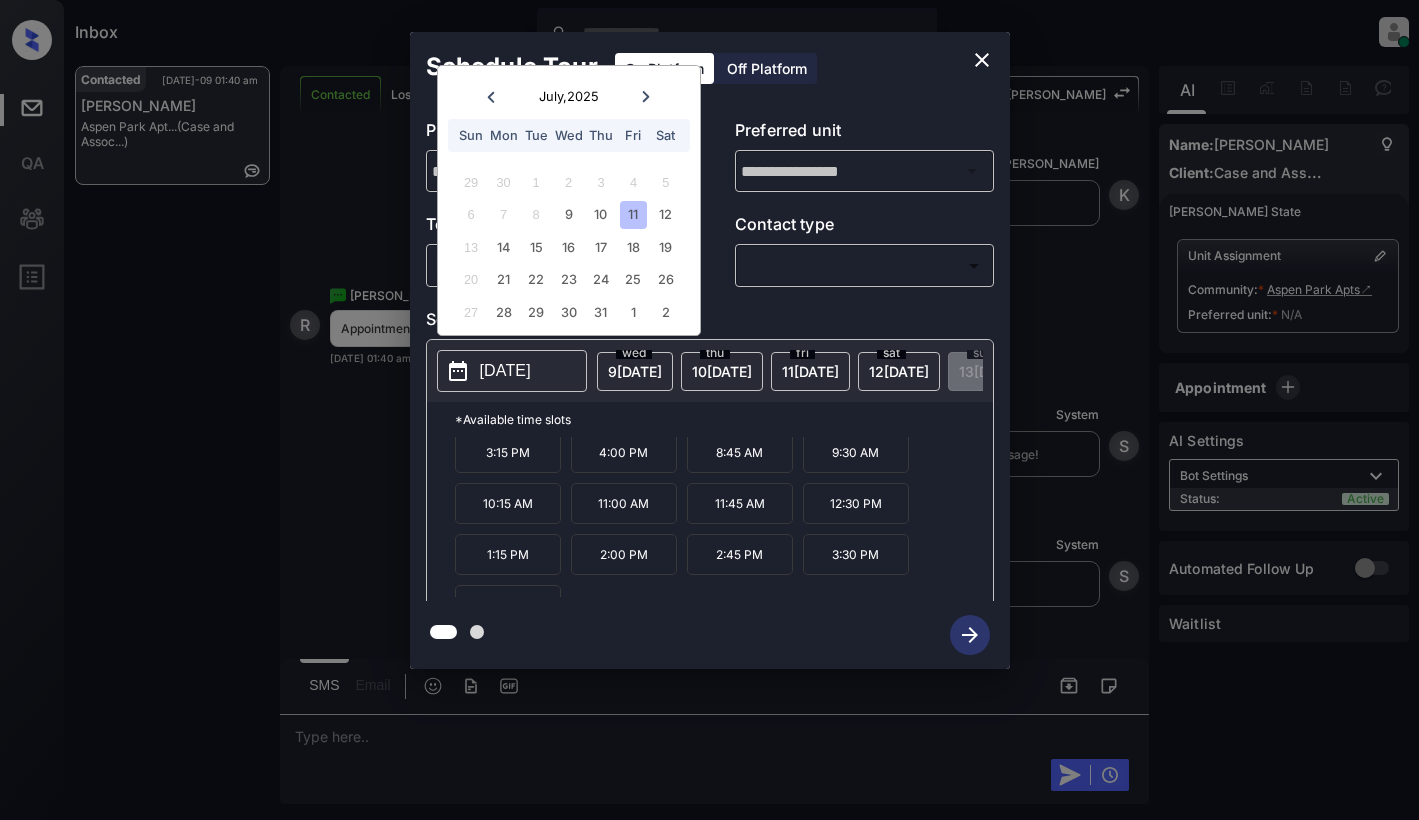 scroll, scrollTop: 136, scrollLeft: 0, axis: vertical 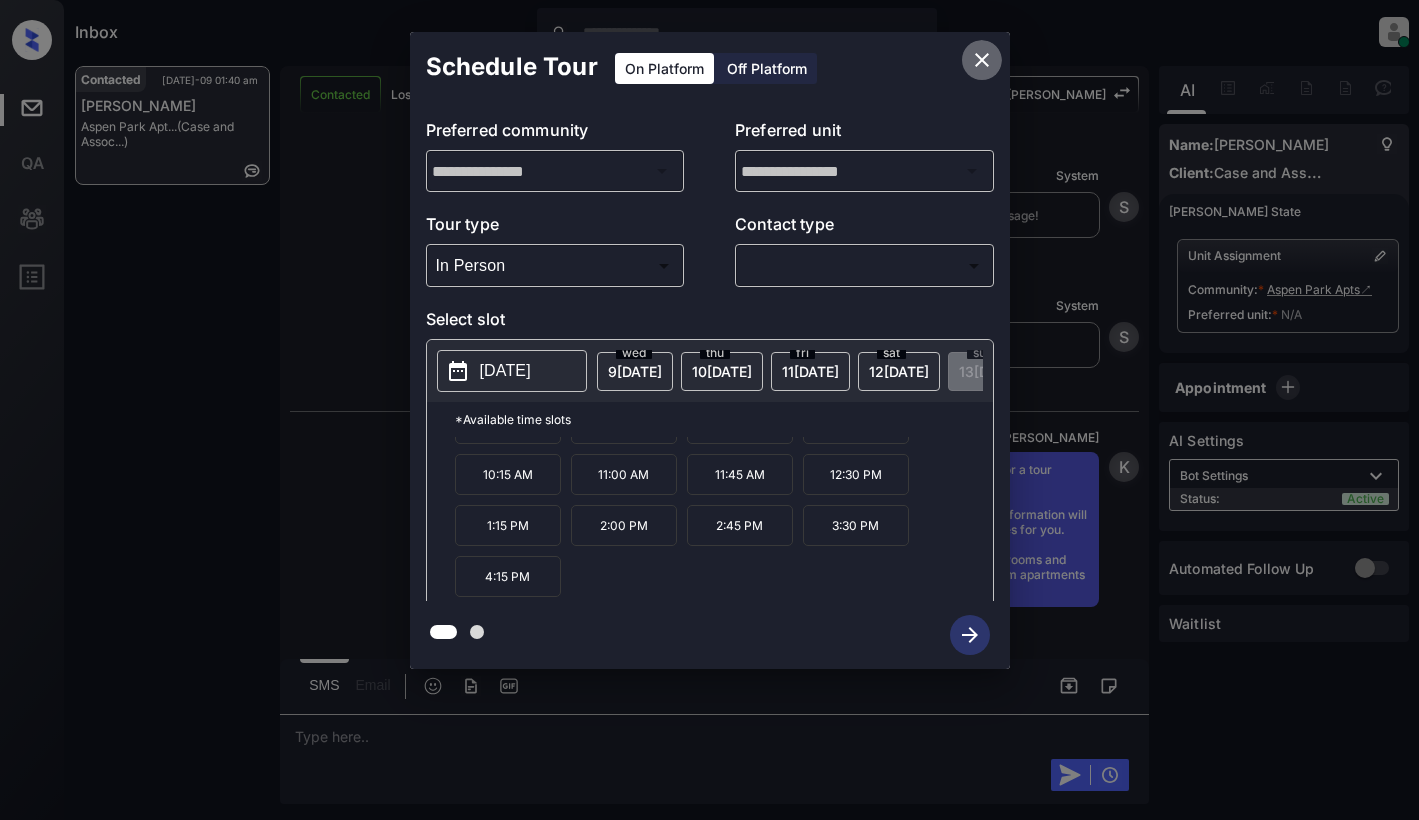 click 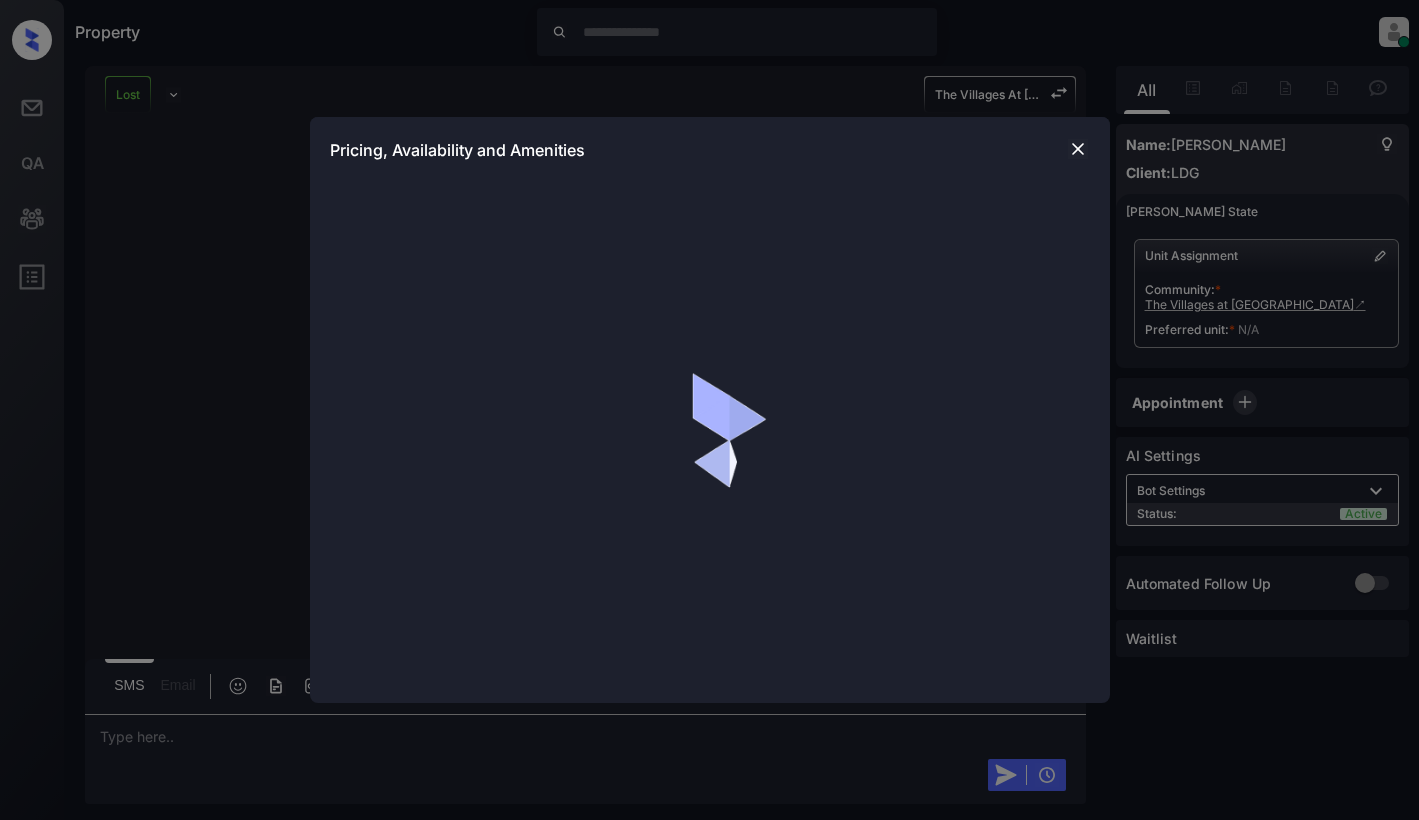 scroll, scrollTop: 0, scrollLeft: 0, axis: both 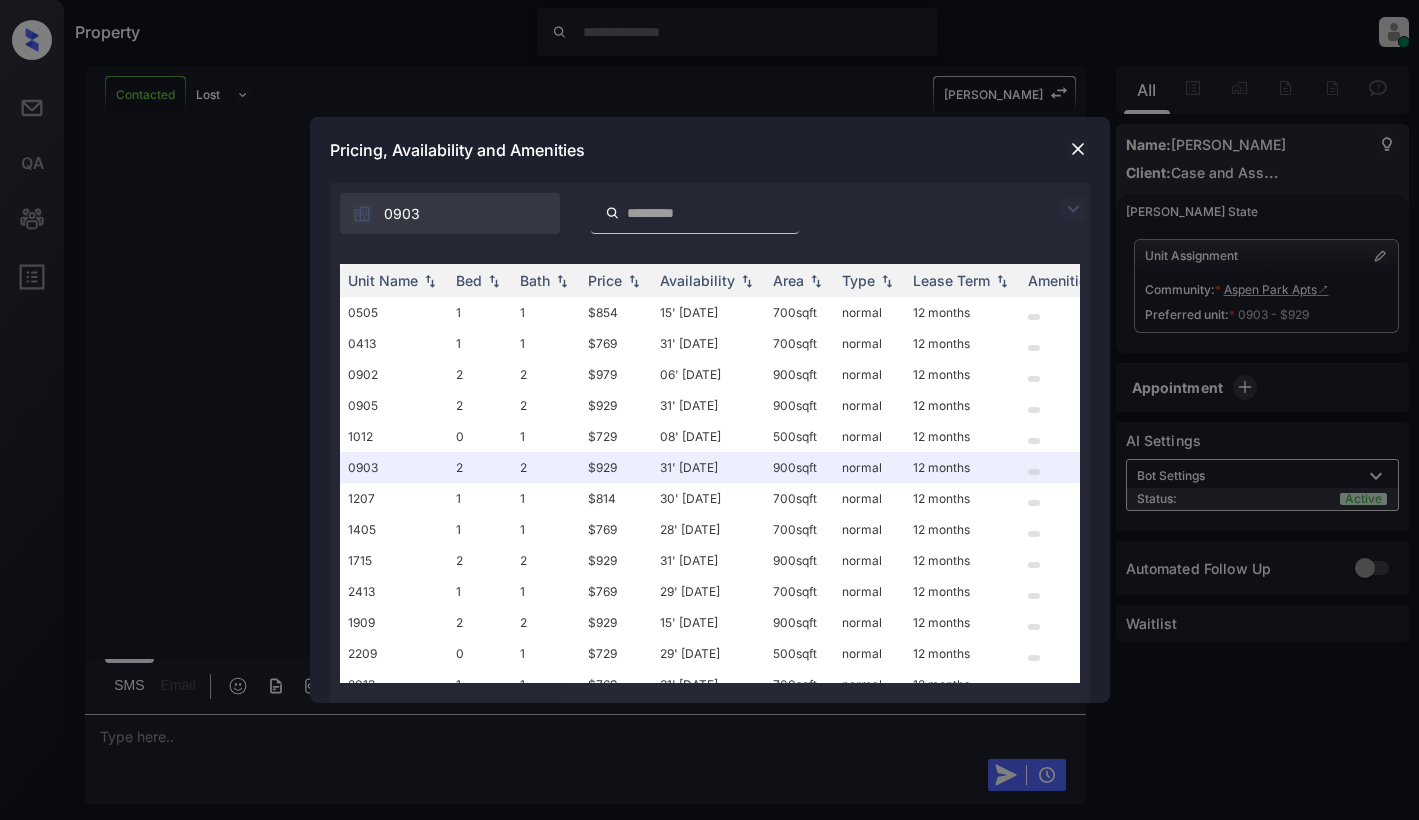 click at bounding box center [1073, 209] 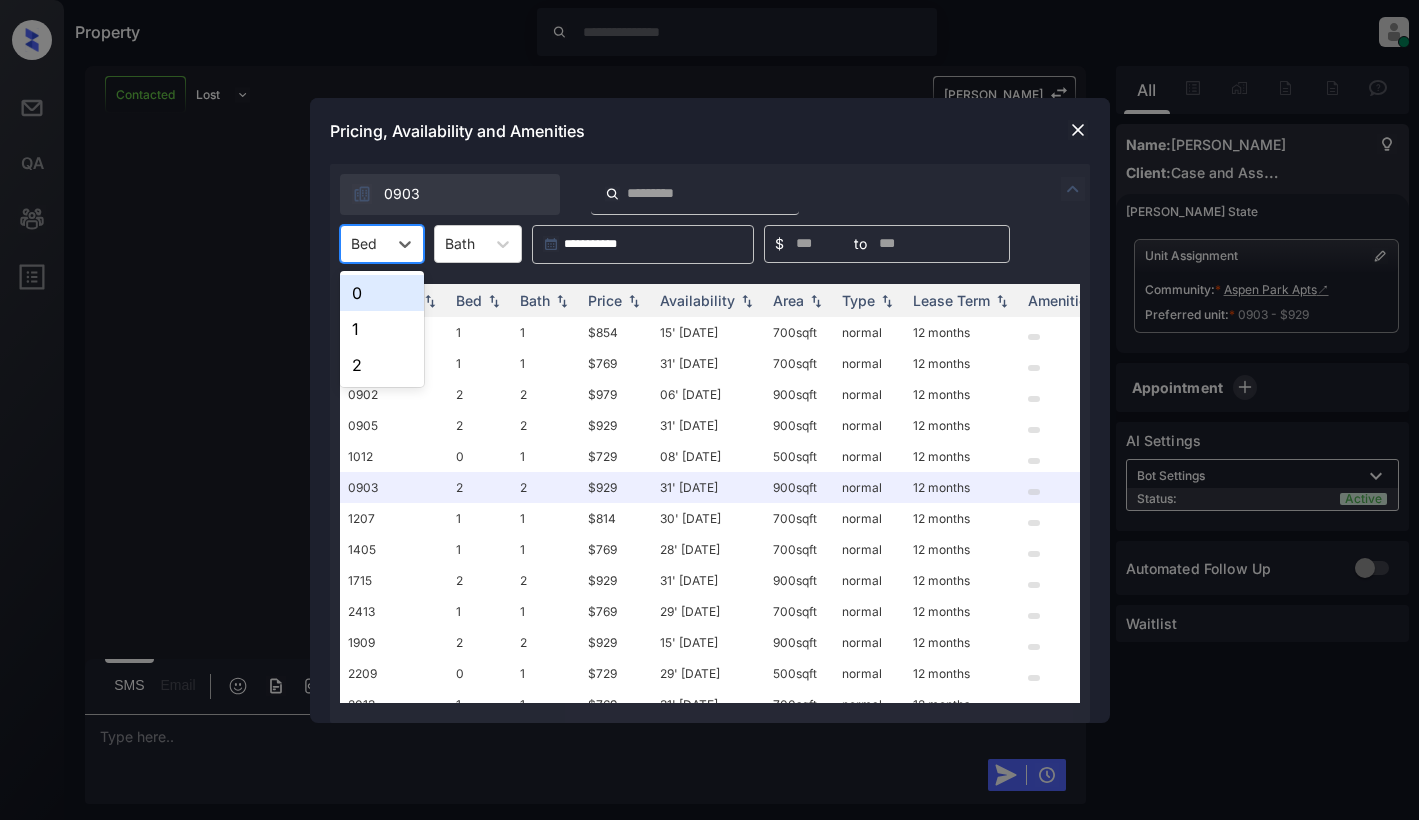 click on "Bed" at bounding box center (364, 243) 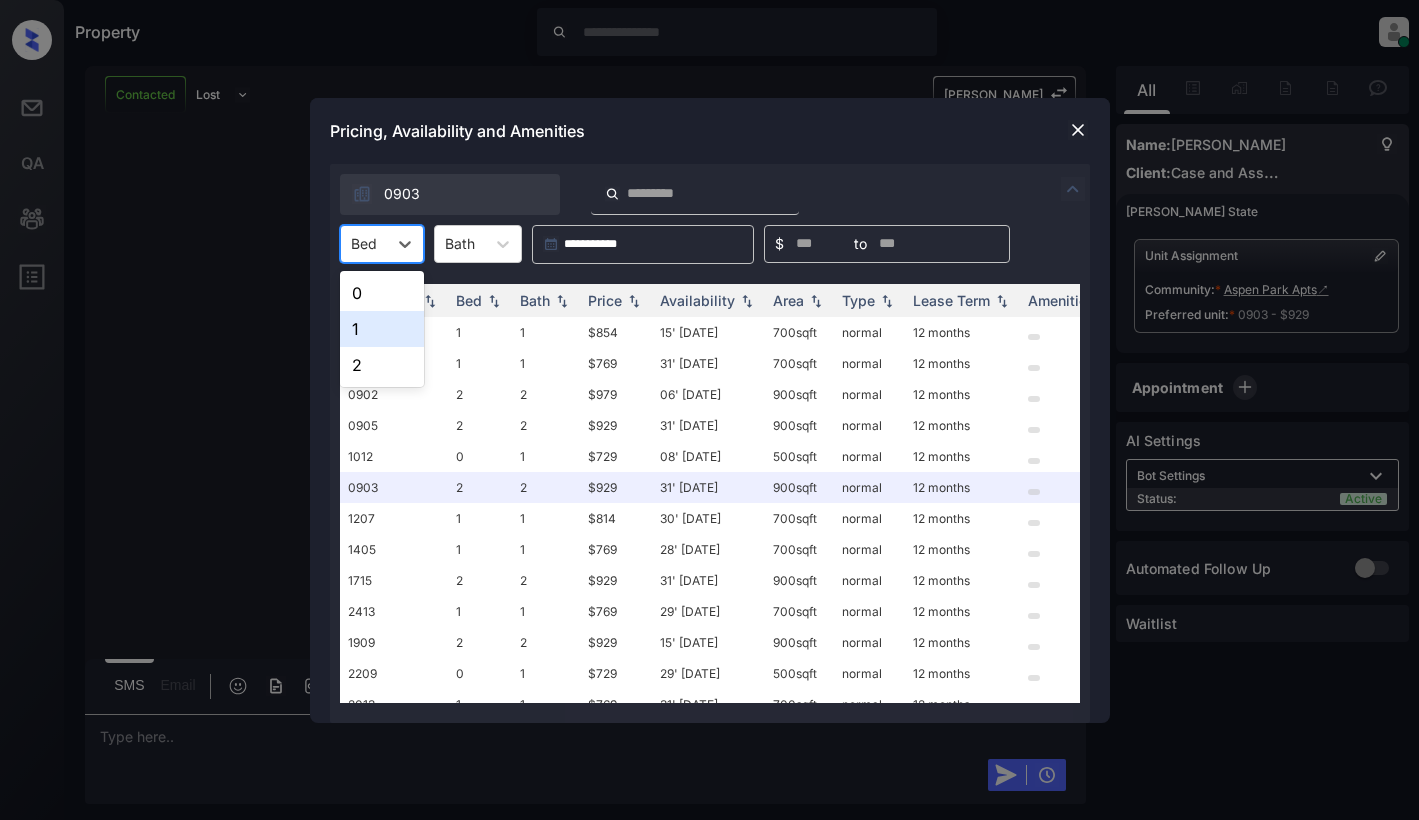 click on "1" at bounding box center [382, 329] 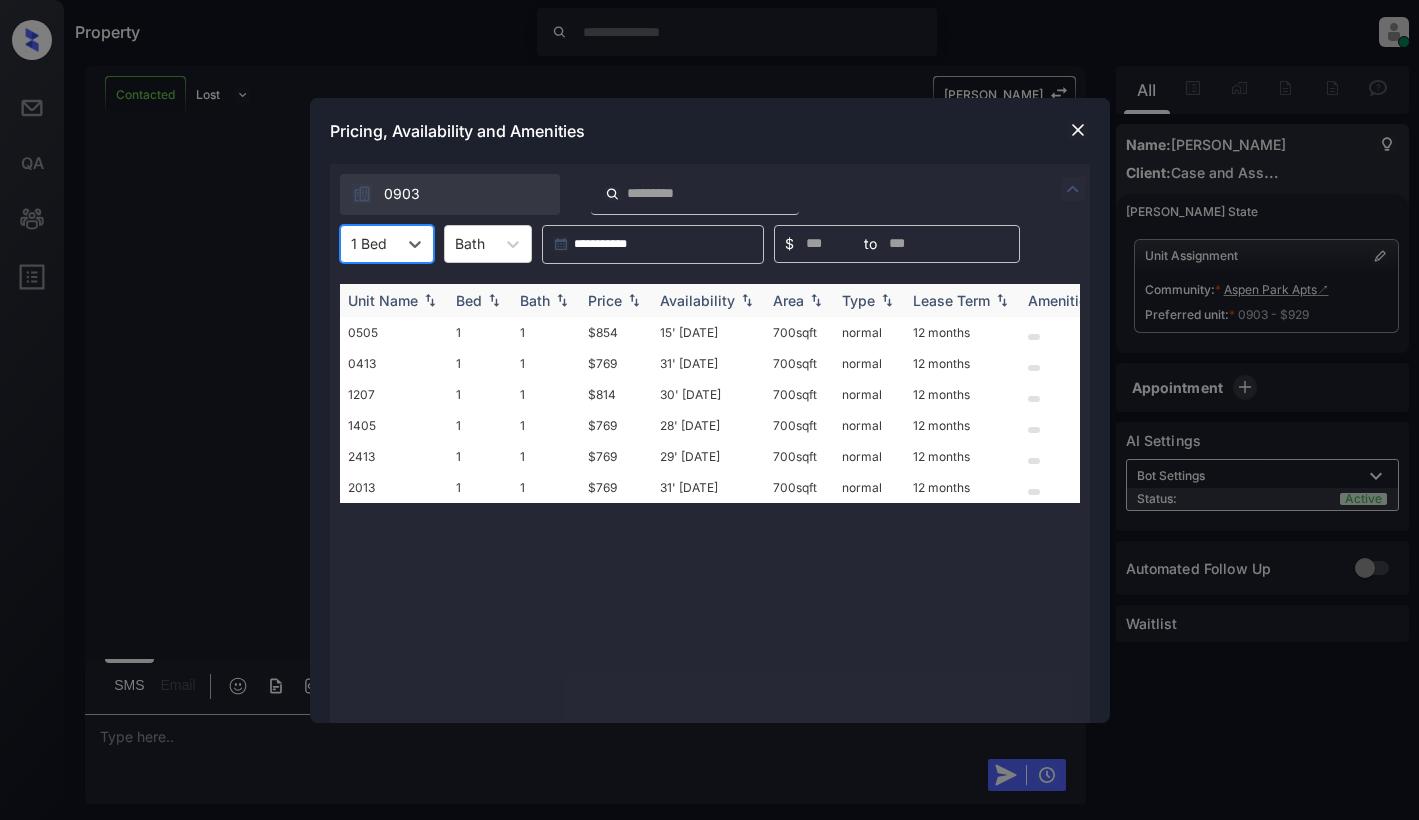 click at bounding box center [634, 300] 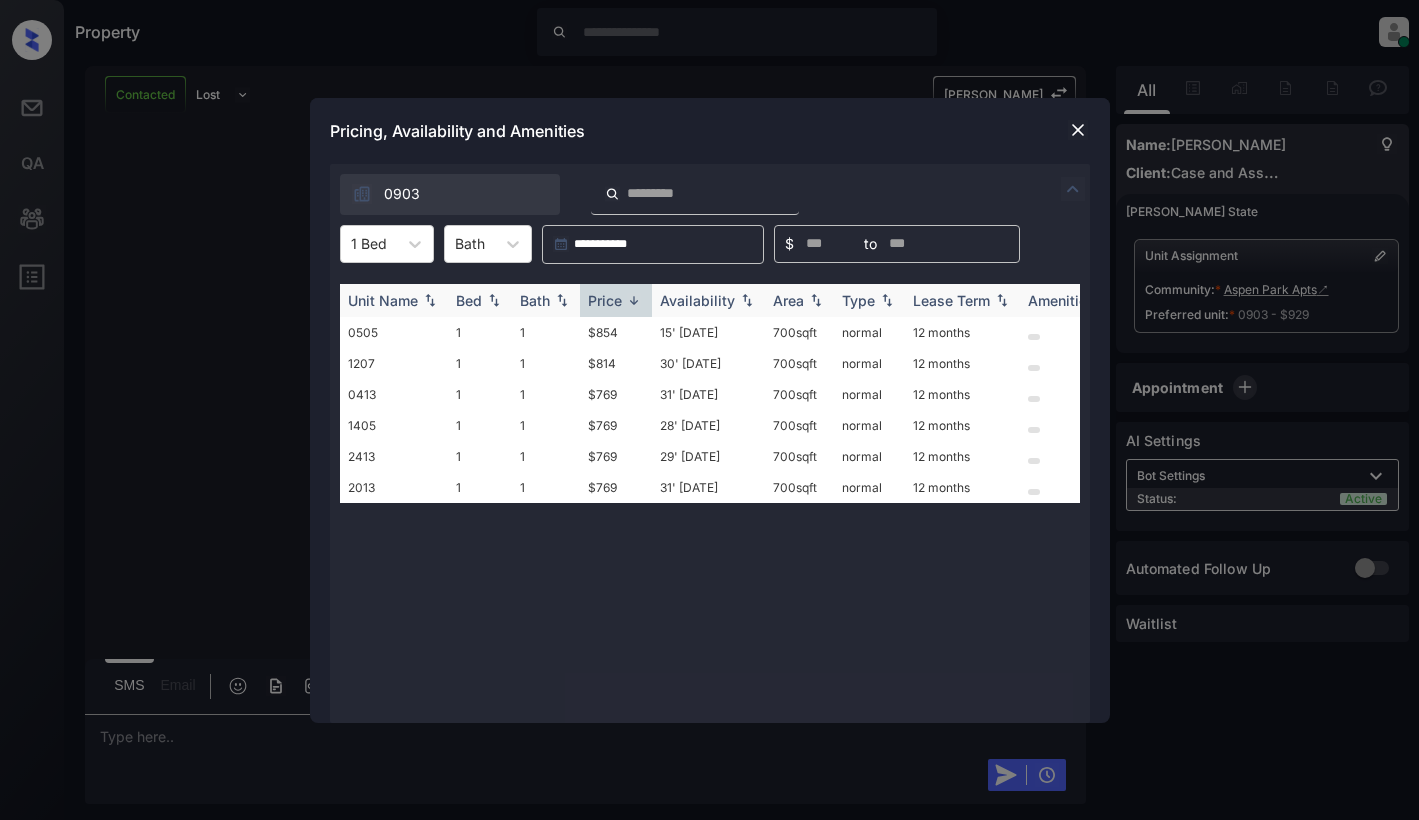 click at bounding box center (634, 300) 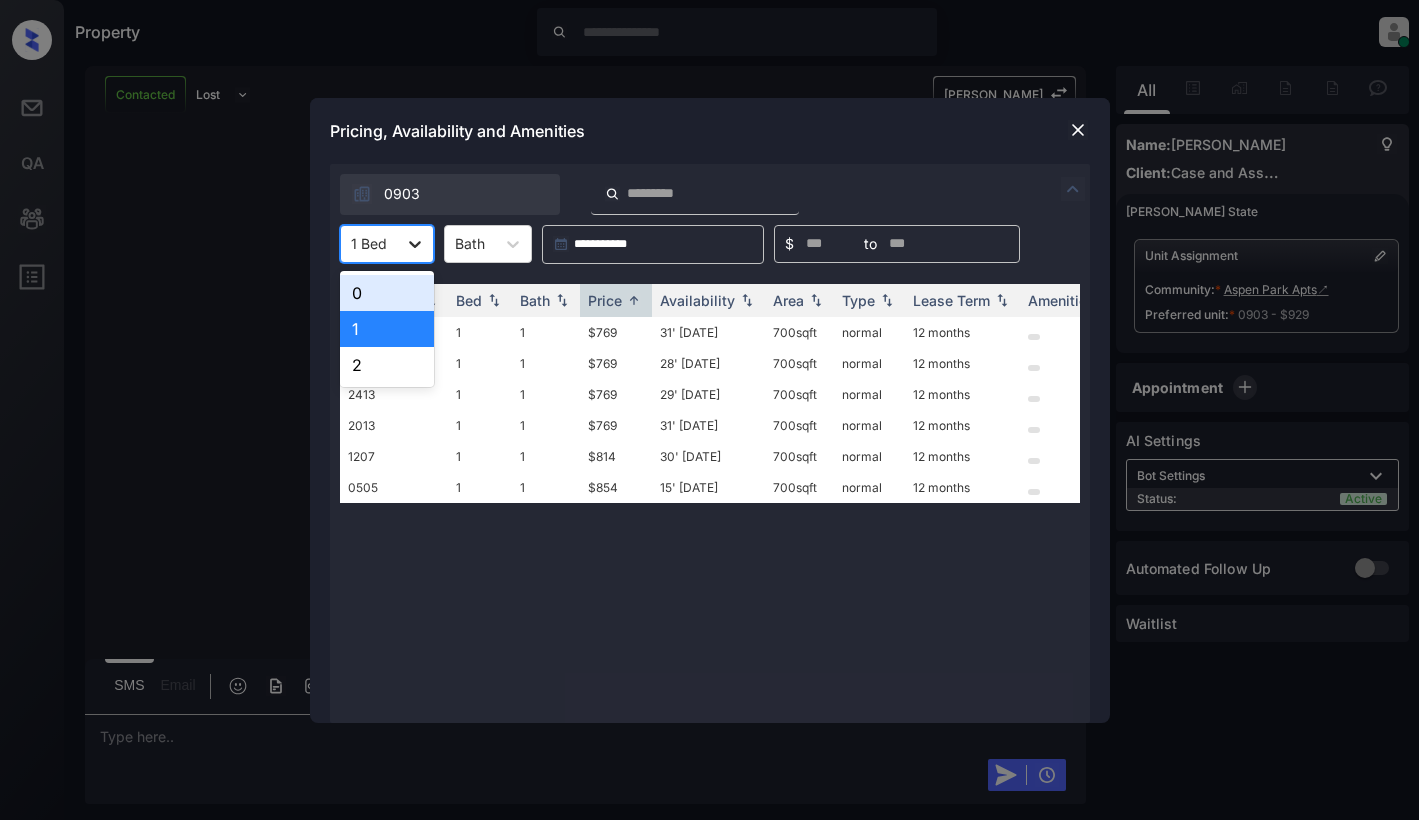 click 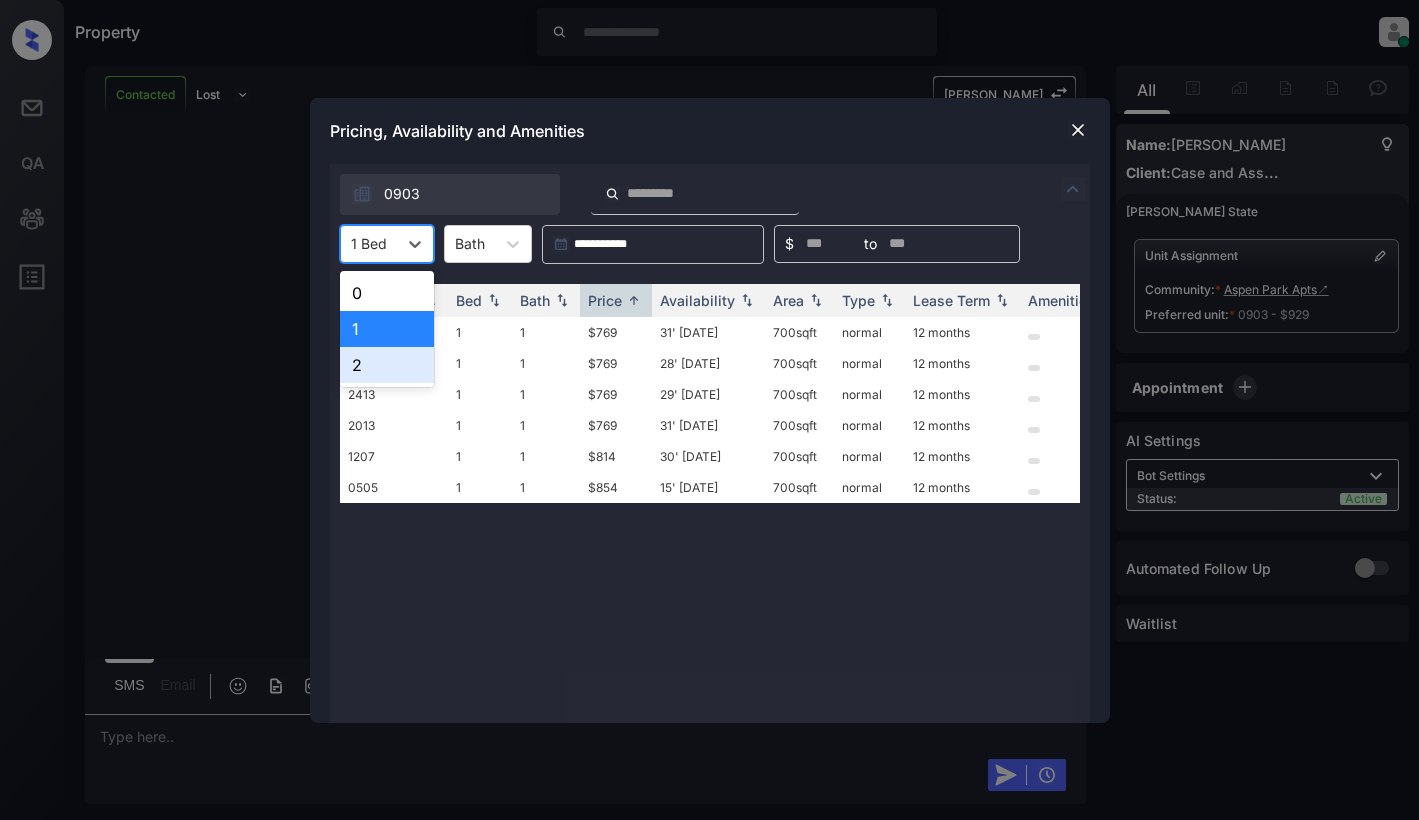 click on "2" at bounding box center [387, 365] 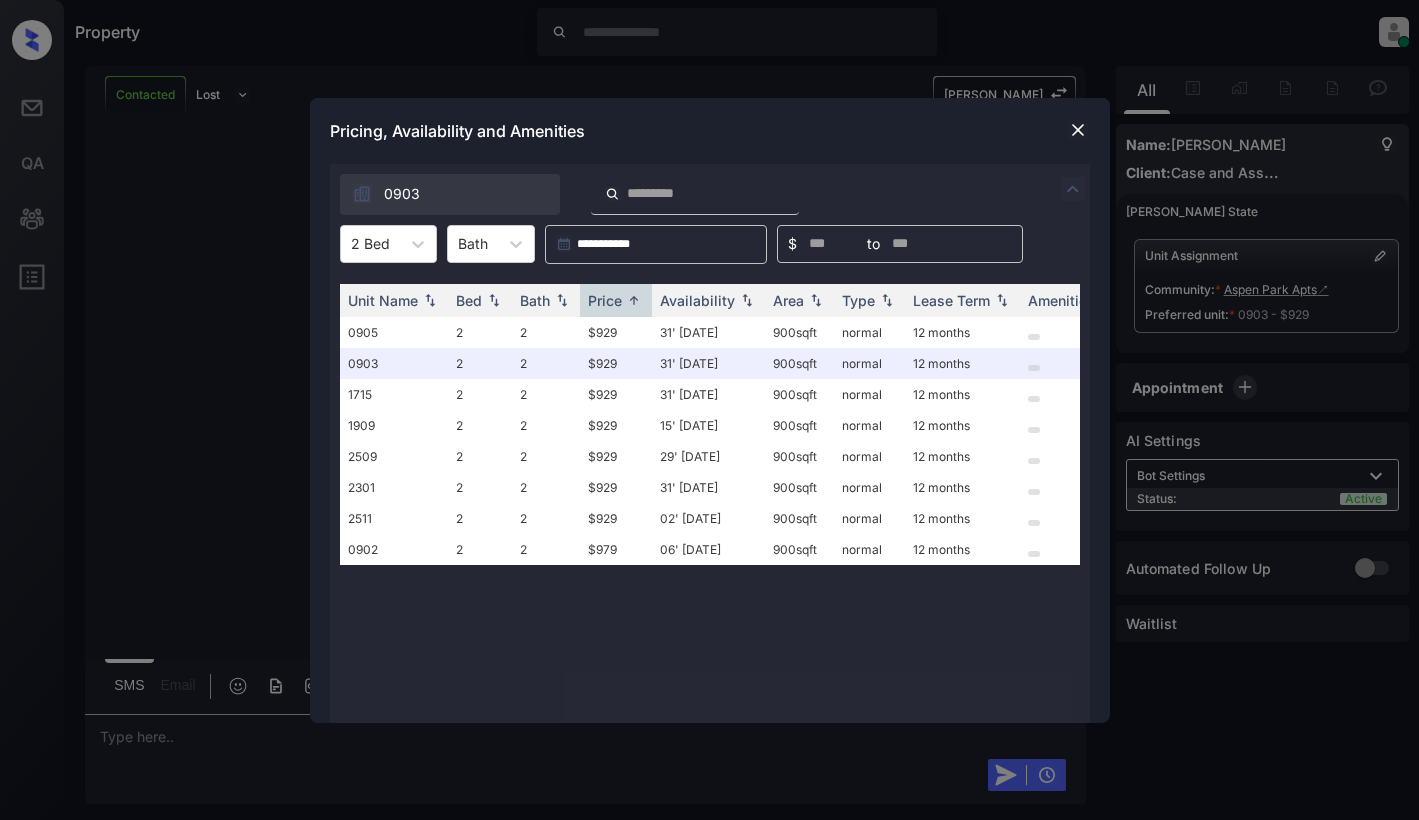 click at bounding box center [1078, 130] 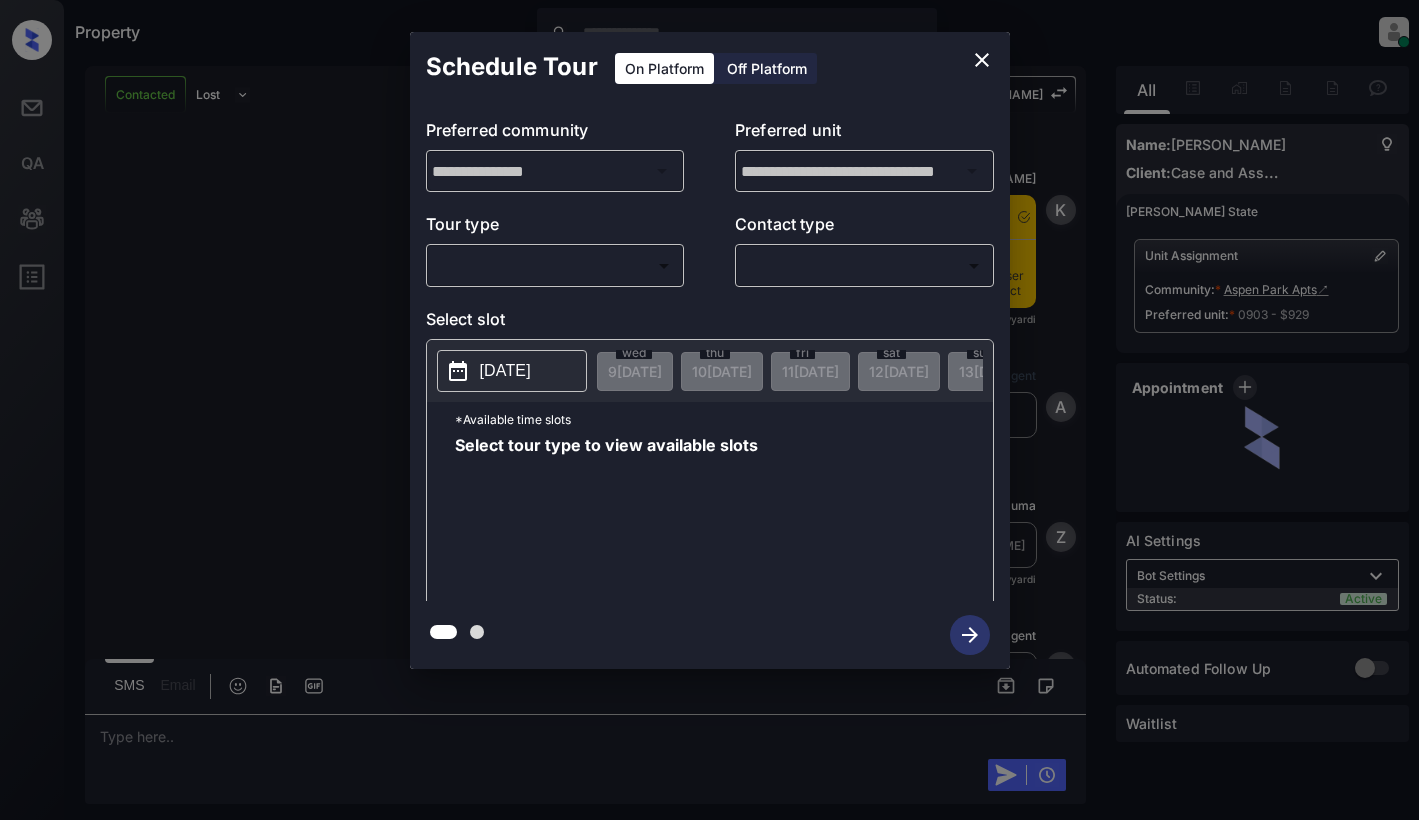 scroll, scrollTop: 0, scrollLeft: 0, axis: both 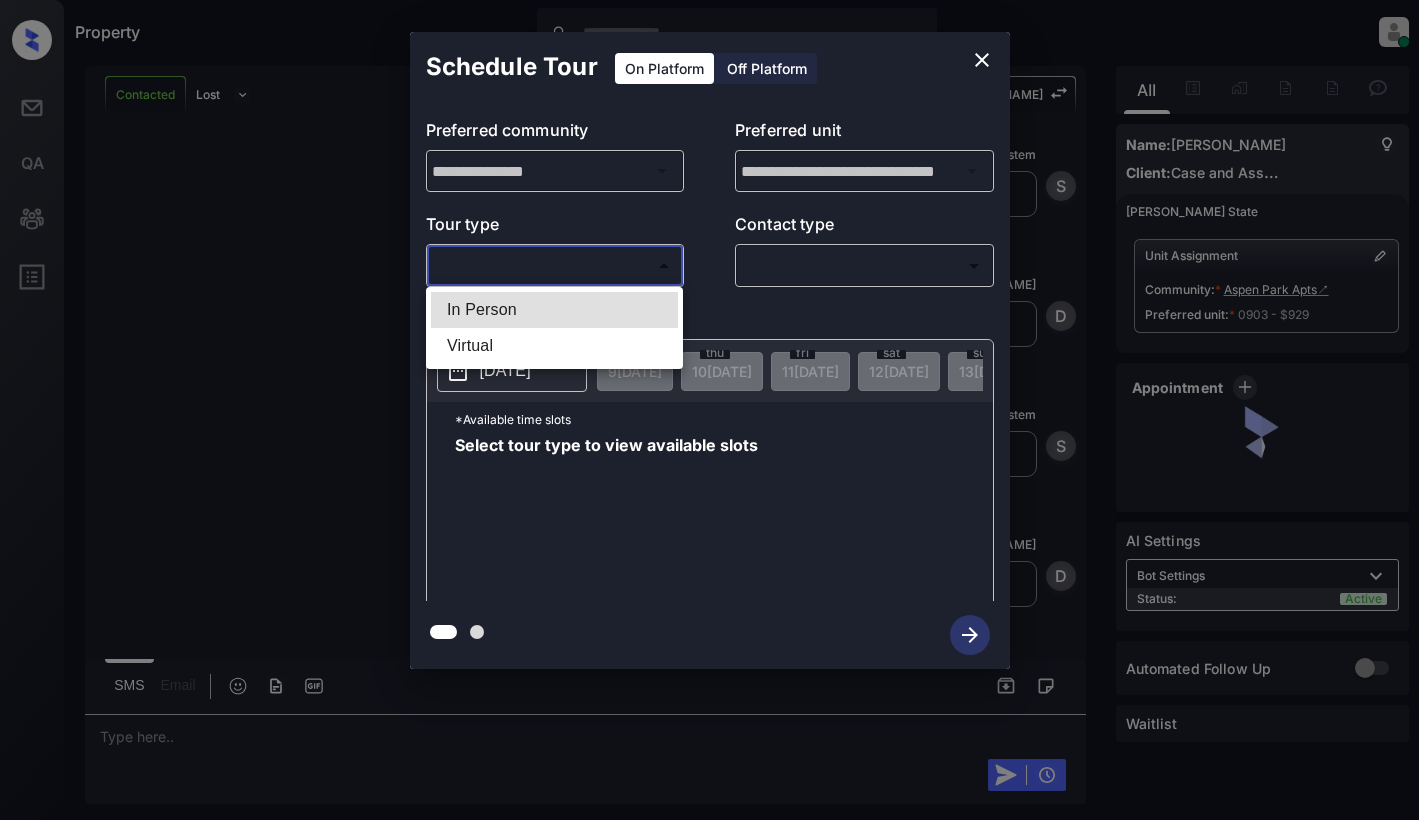 click on "Property Dominic Ceralde Online Set yourself   offline Set yourself   on break Profile Switch to  light  mode Sign out Contacted Lost Lead Sentiment: Angry Upon sliding the acknowledgement:  Lead will move to lost stage. * ​ SMS and call option will be set to opt out. AFM will be turned off for the lead. Kelsey New Message Kelsey Notes Note: https://conversation.getzuma.com/686e238f45ec990d78aba8db - Paste this link into your browser to view Kelsey’s conversation with the prospect Jul 09, 2025 01:08 am  Sync'd w  yardi K New Message Agent Lead created via leadPoller in Inbound stage. Jul 09, 2025 01:08 am A New Message Zuma Lead transferred to leasing agent: kelsey Jul 09, 2025 01:08 am  Sync'd w  yardi Z New Message Agent AFM Request sent to Kelsey. Jul 09, 2025 01:08 am A New Message Agent Notes Note: ILS Note:
Interested in property: Case and Associates Properties - Aspen Park Apartments -
Hey! I'm interested in renting 8405 W Central Ave and would like to learn more. Jul 09, 2025 01:08 am A Kelsey   K" at bounding box center [709, 410] 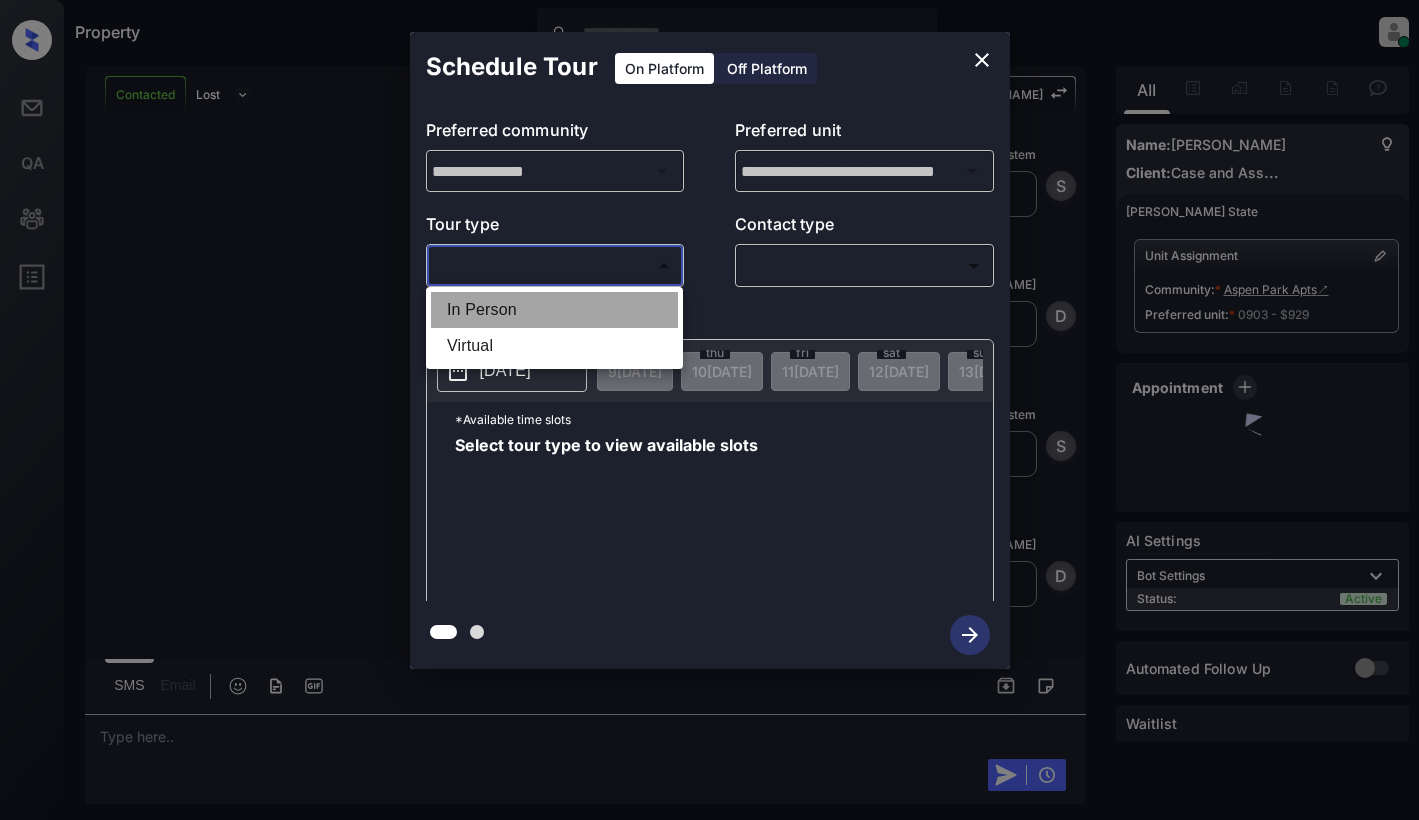 click on "In Person" at bounding box center (554, 310) 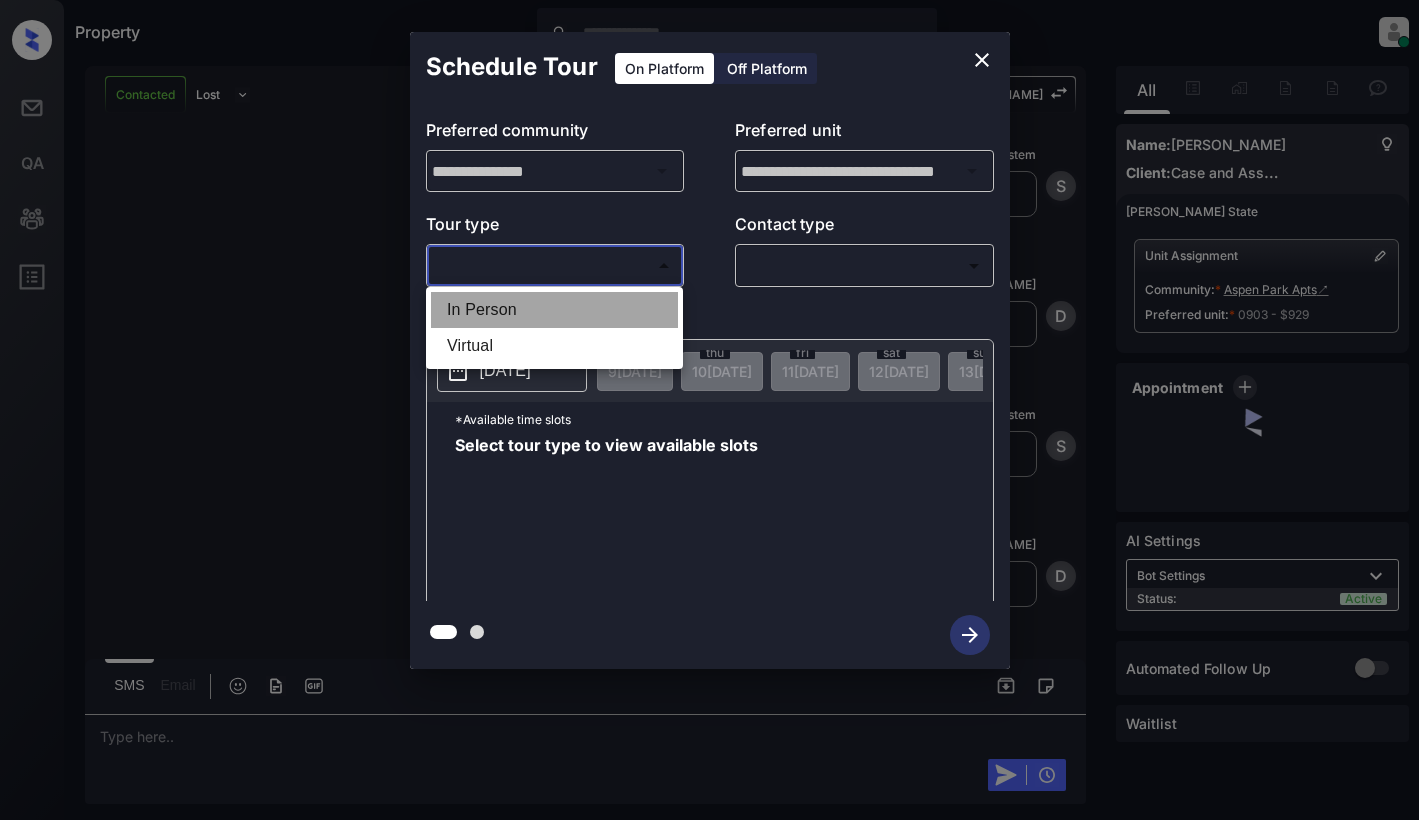 type on "********" 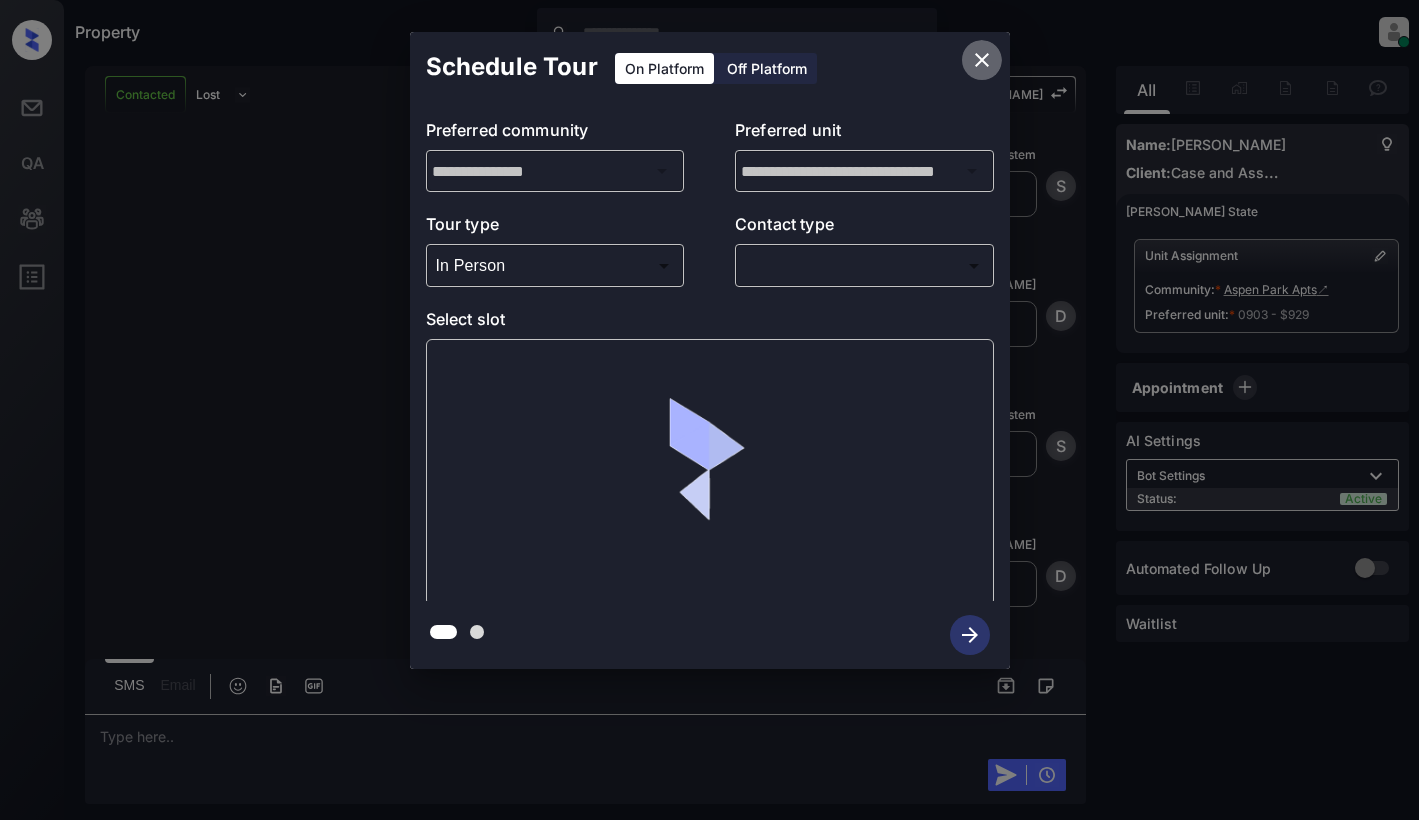 click 